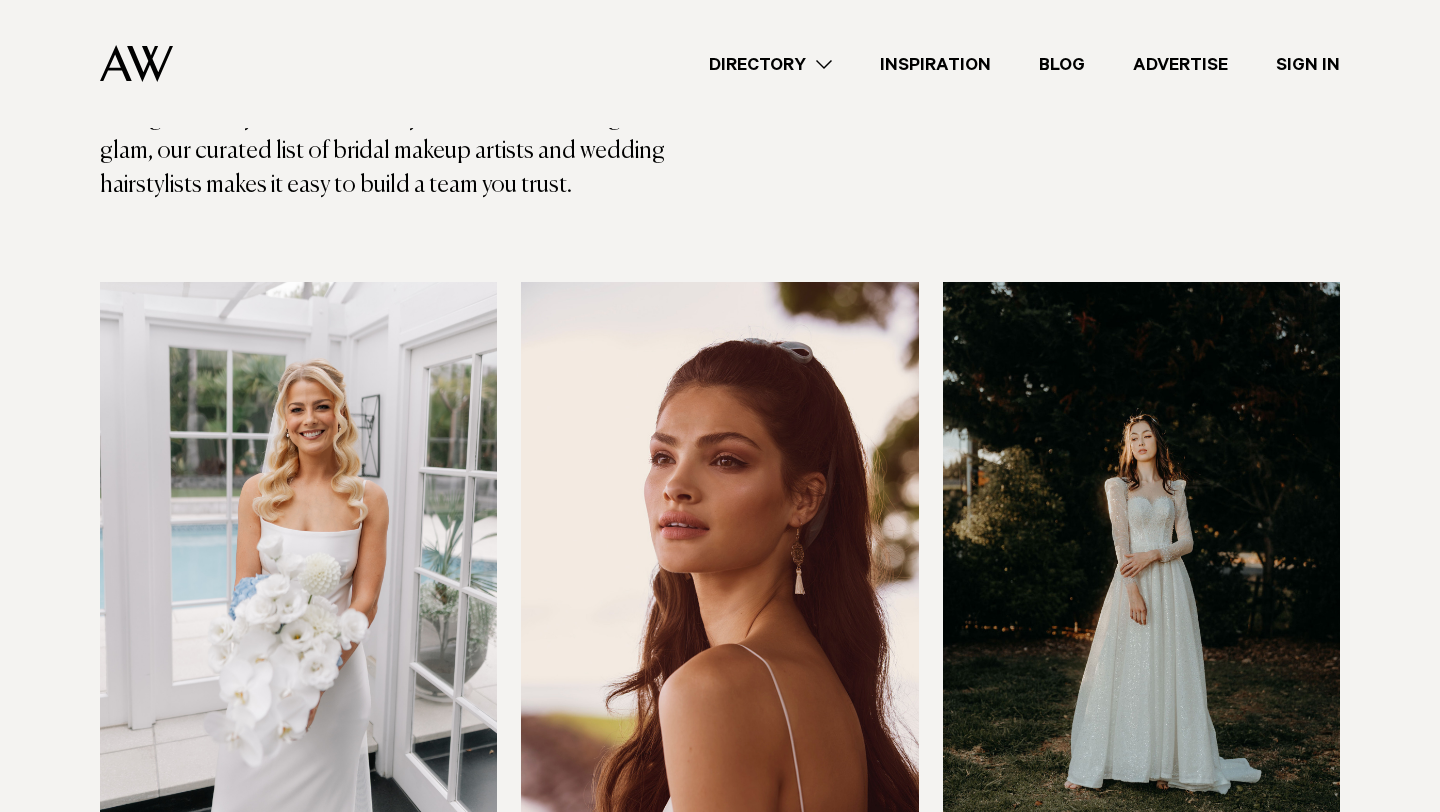 scroll, scrollTop: 455, scrollLeft: 0, axis: vertical 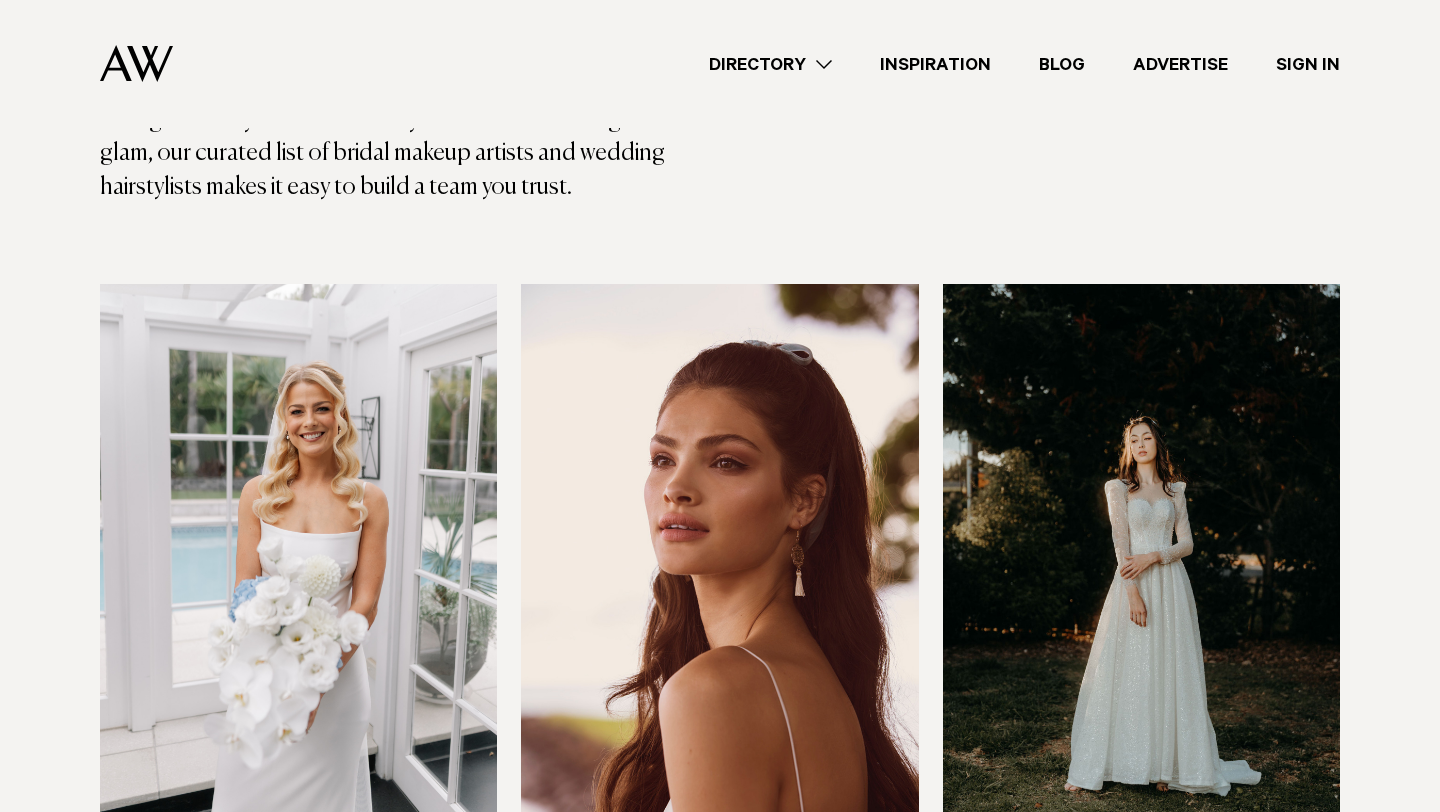 click at bounding box center (298, 550) 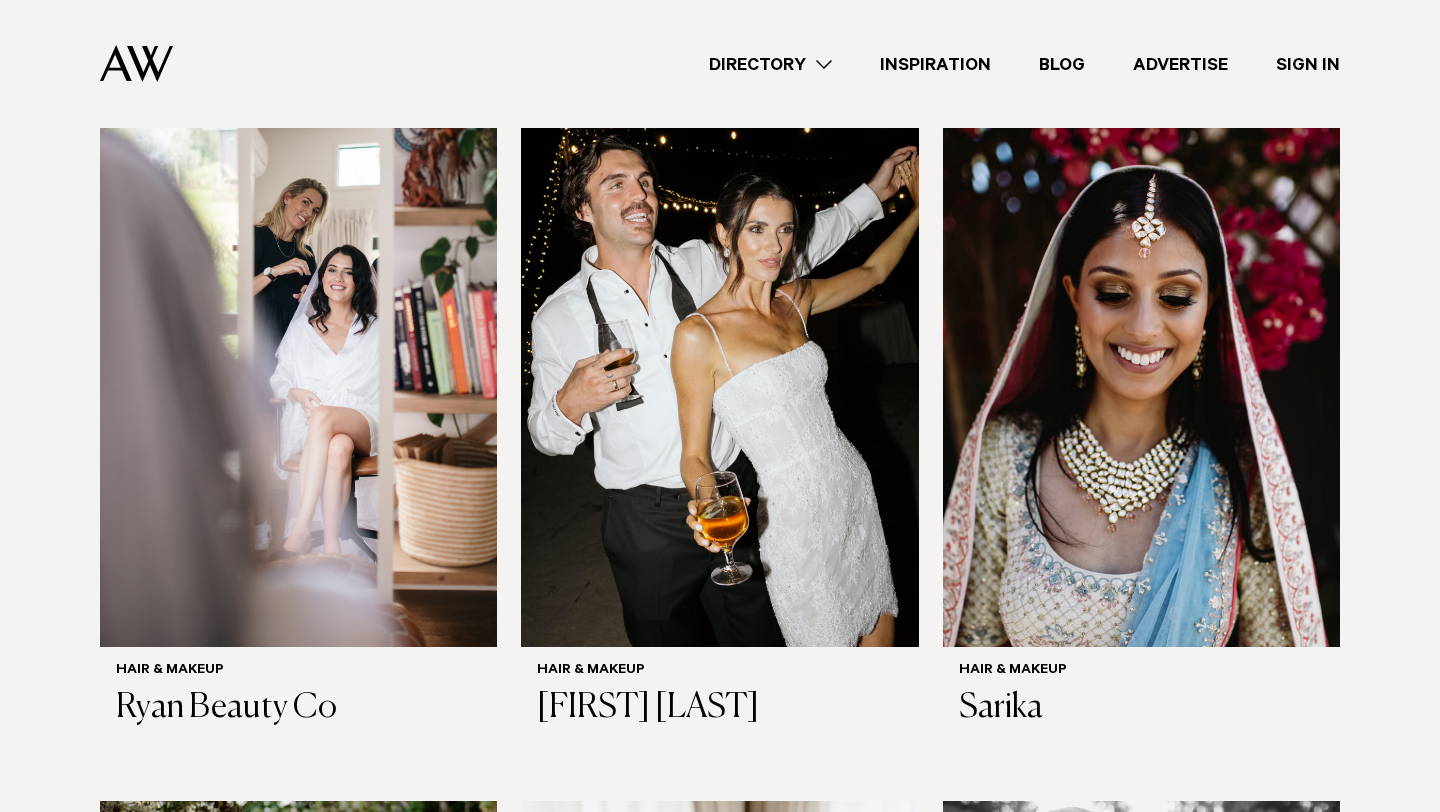 scroll, scrollTop: 2728, scrollLeft: 0, axis: vertical 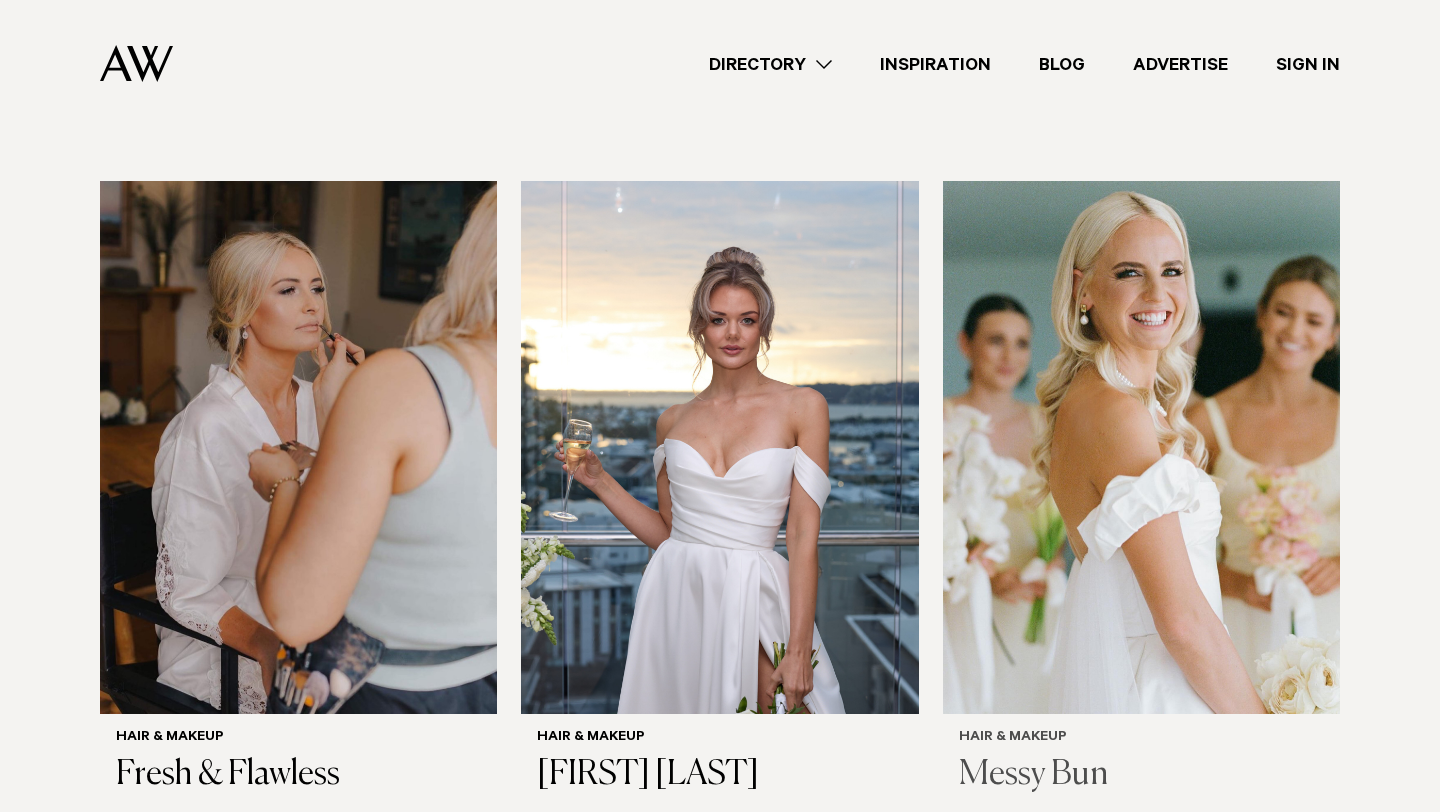 click at bounding box center (1141, 447) 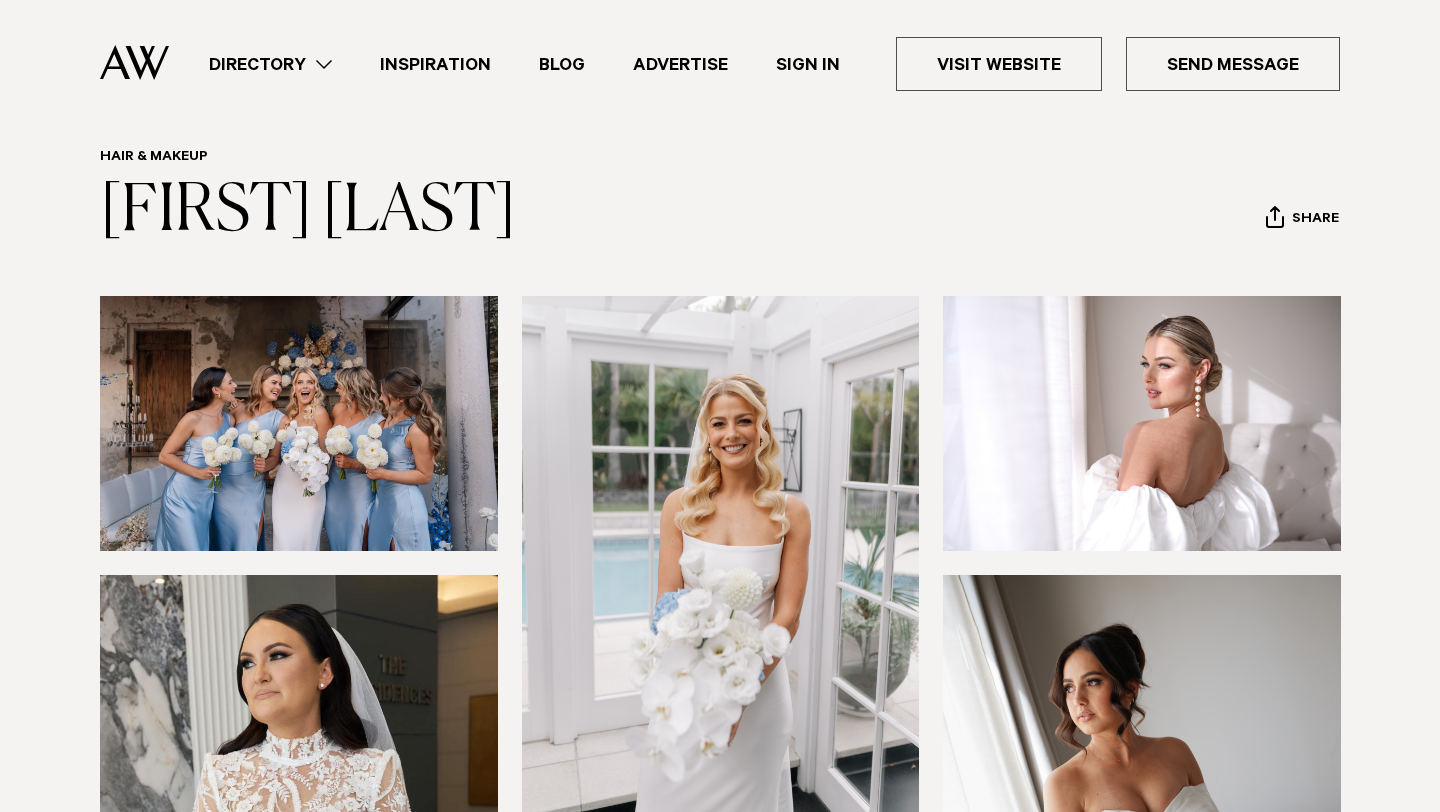 scroll, scrollTop: 66, scrollLeft: 0, axis: vertical 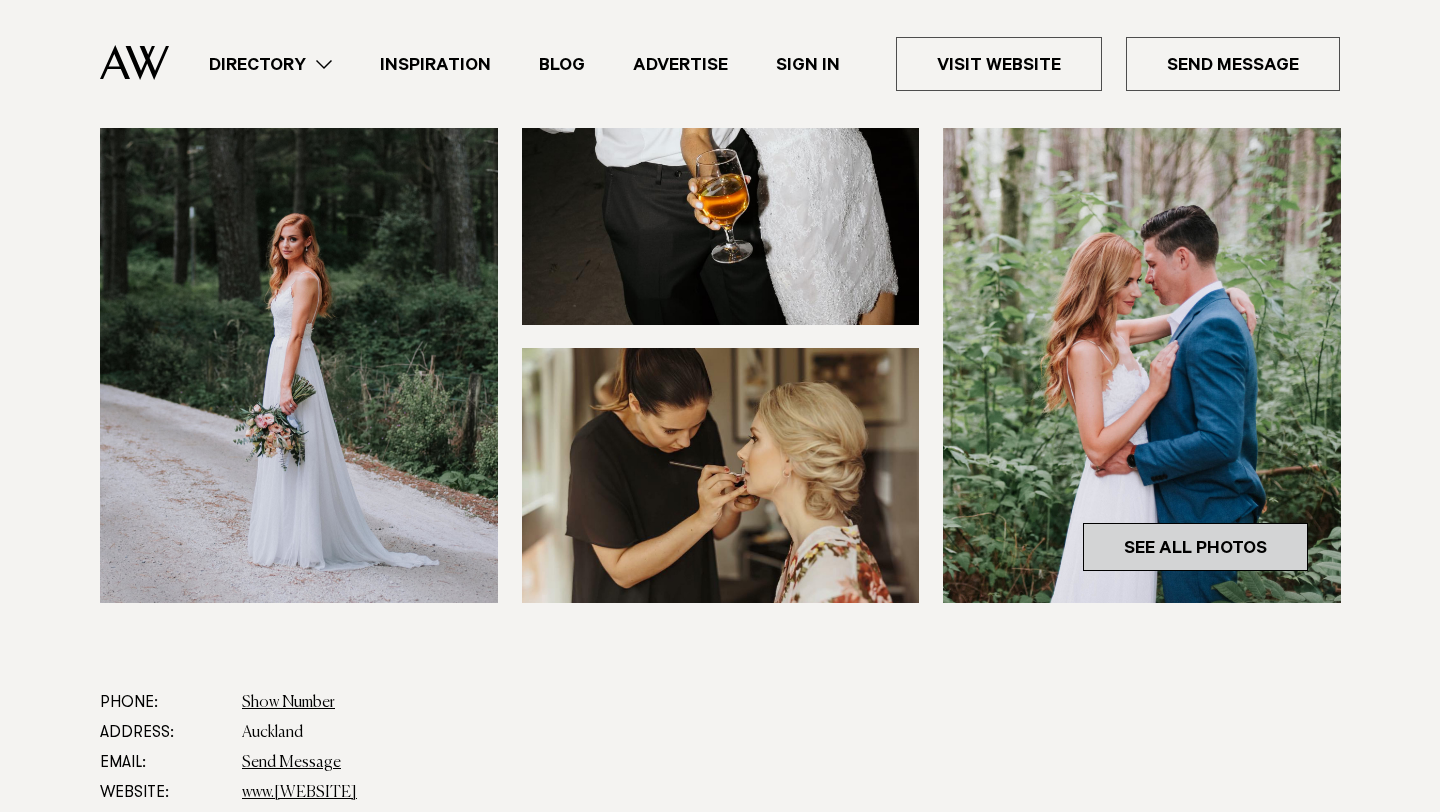 click on "See All Photos" at bounding box center [1195, 547] 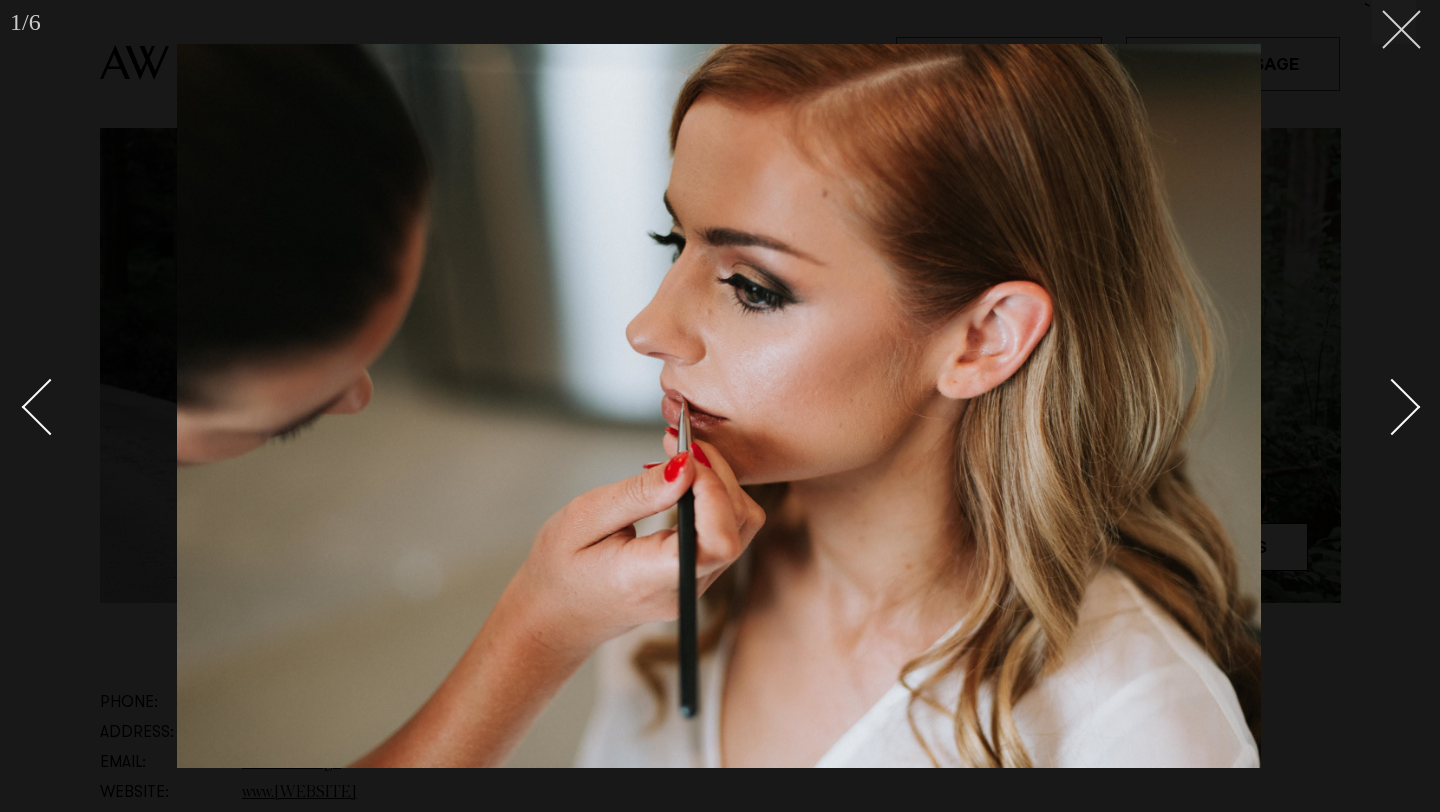 click 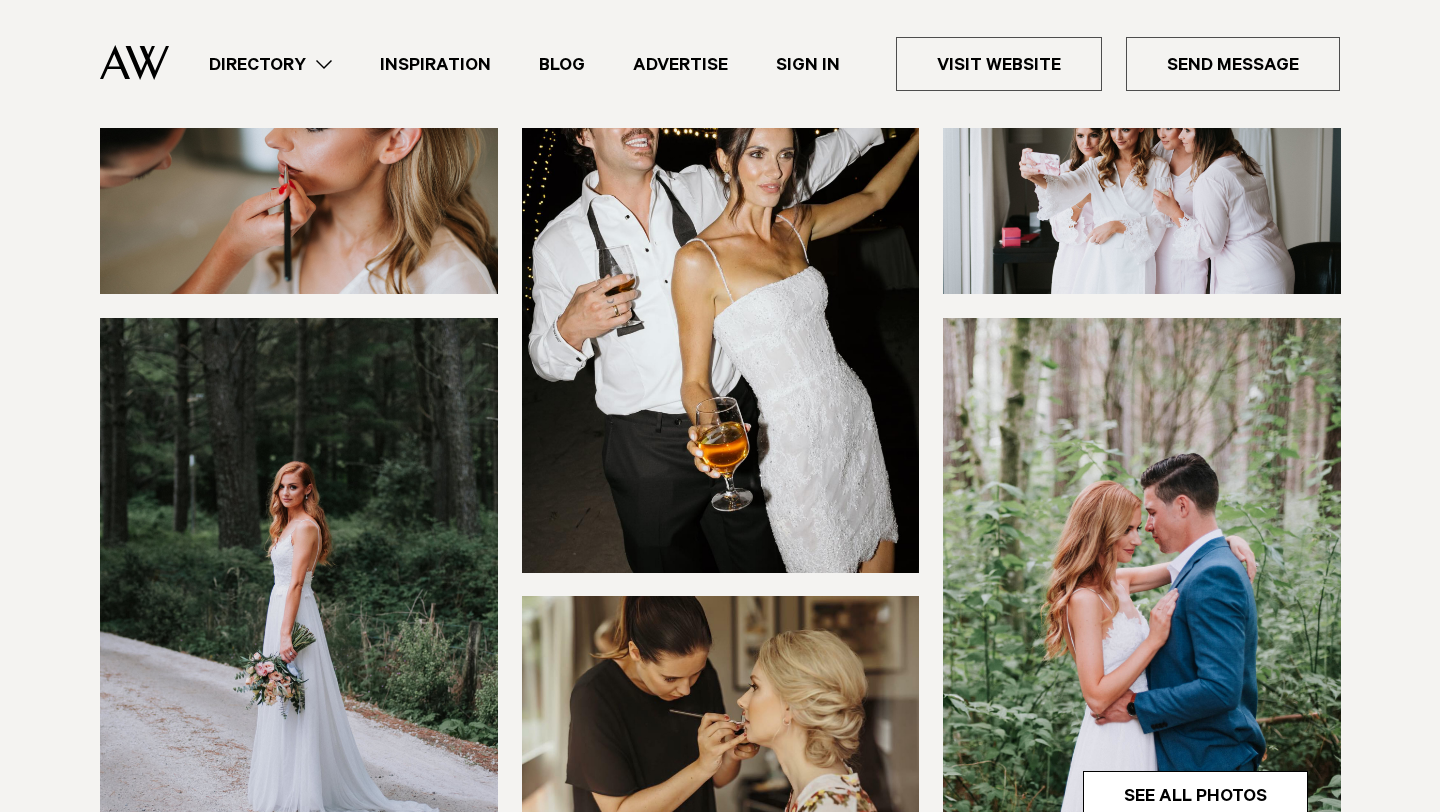 scroll, scrollTop: 0, scrollLeft: 0, axis: both 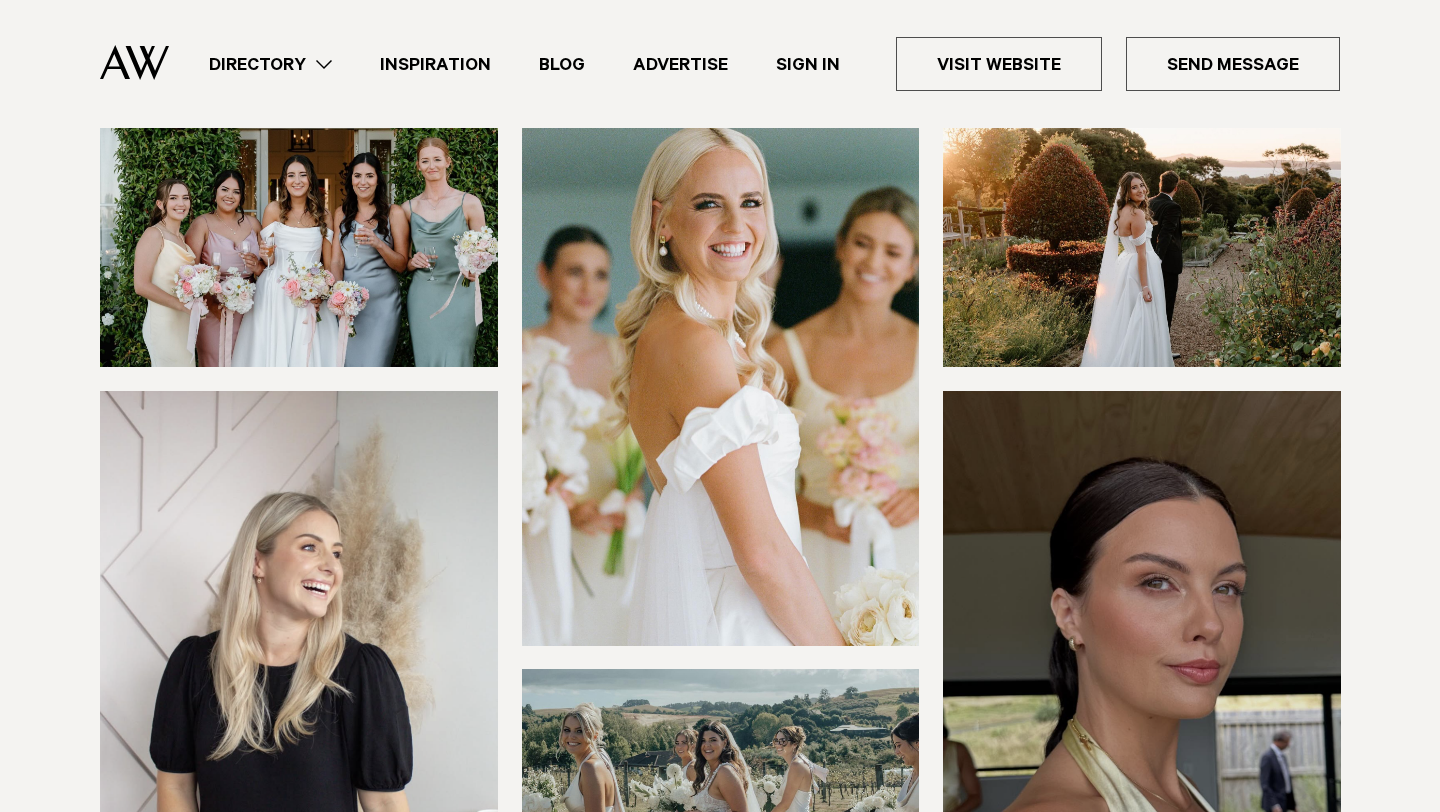 click at bounding box center [1142, 239] 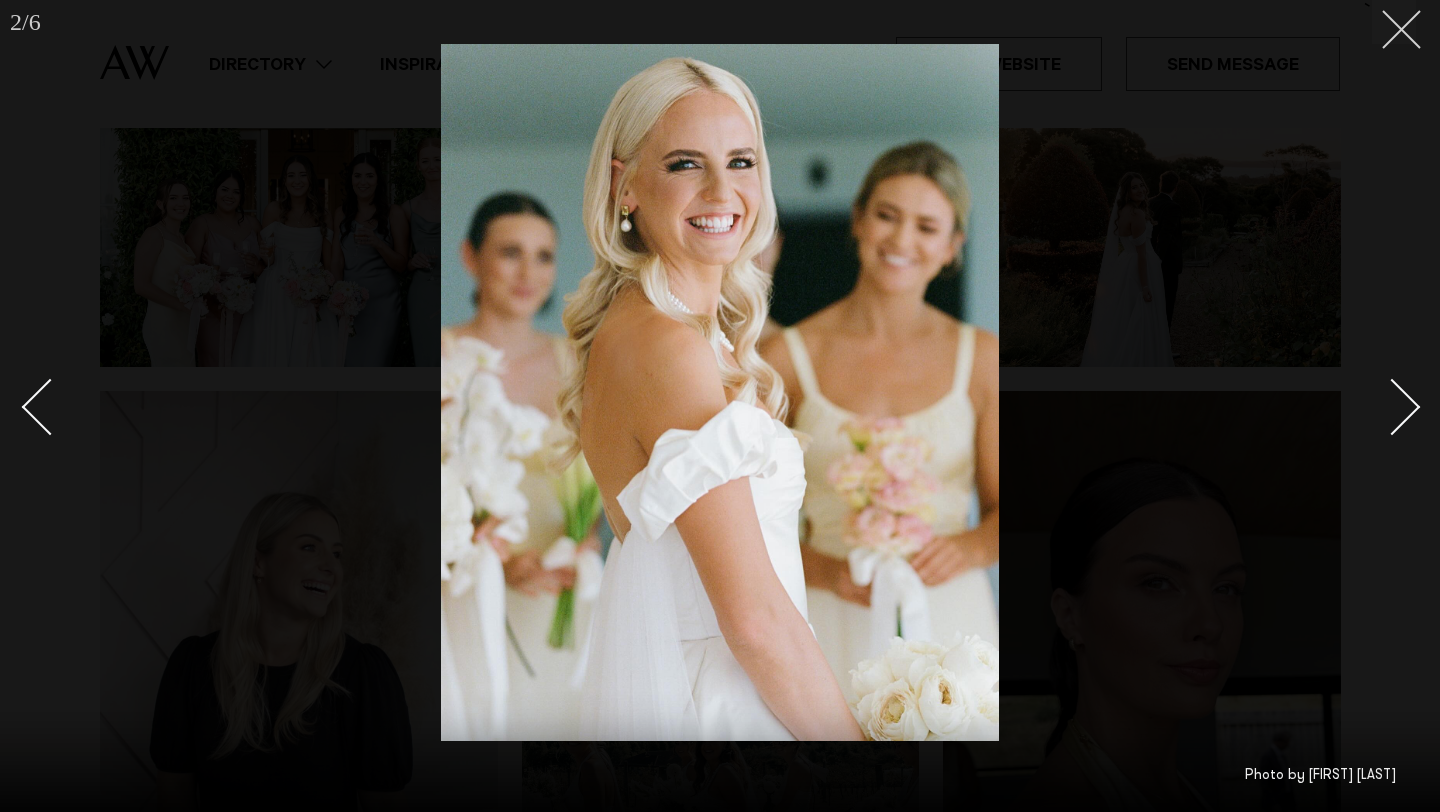 click at bounding box center [1394, 22] 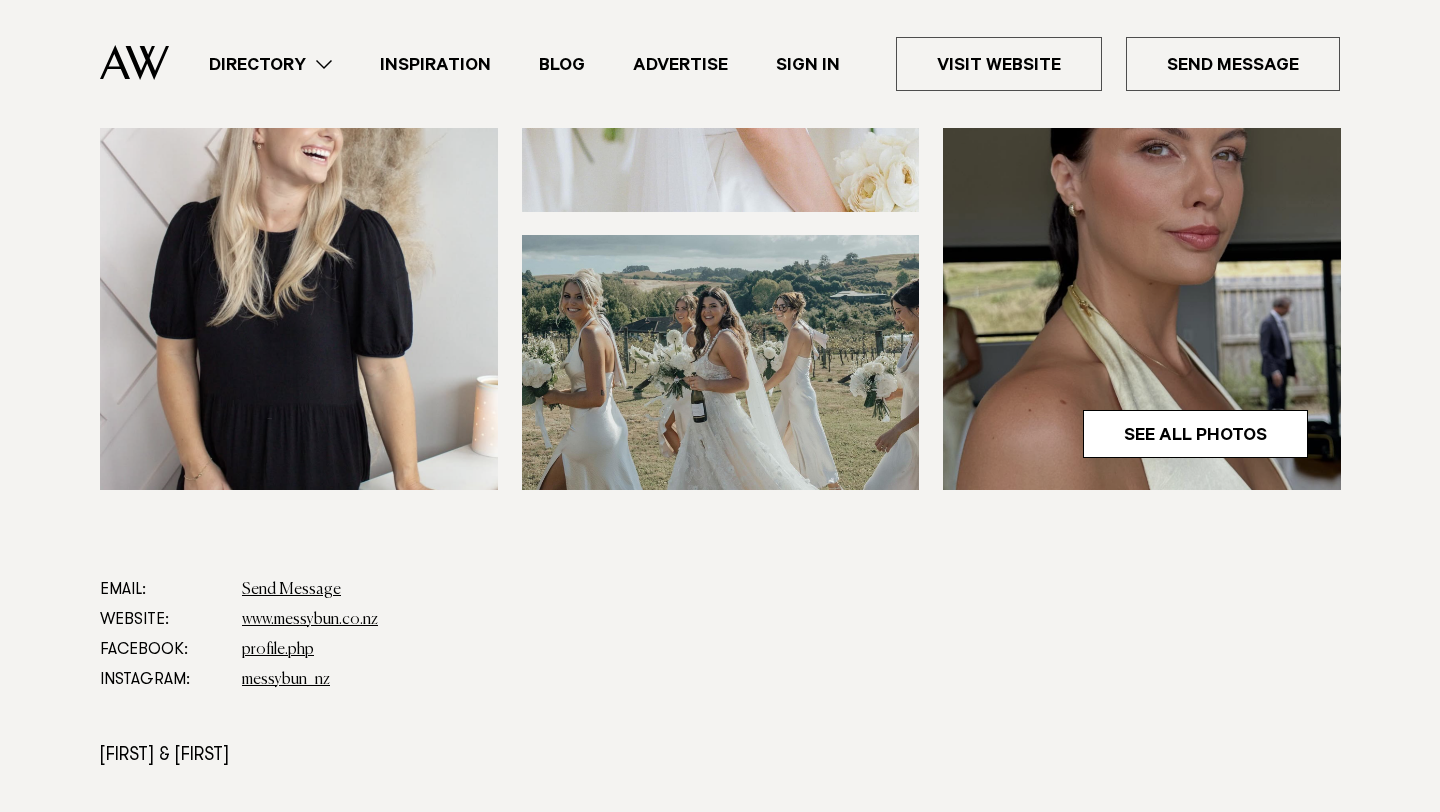 scroll, scrollTop: 0, scrollLeft: 0, axis: both 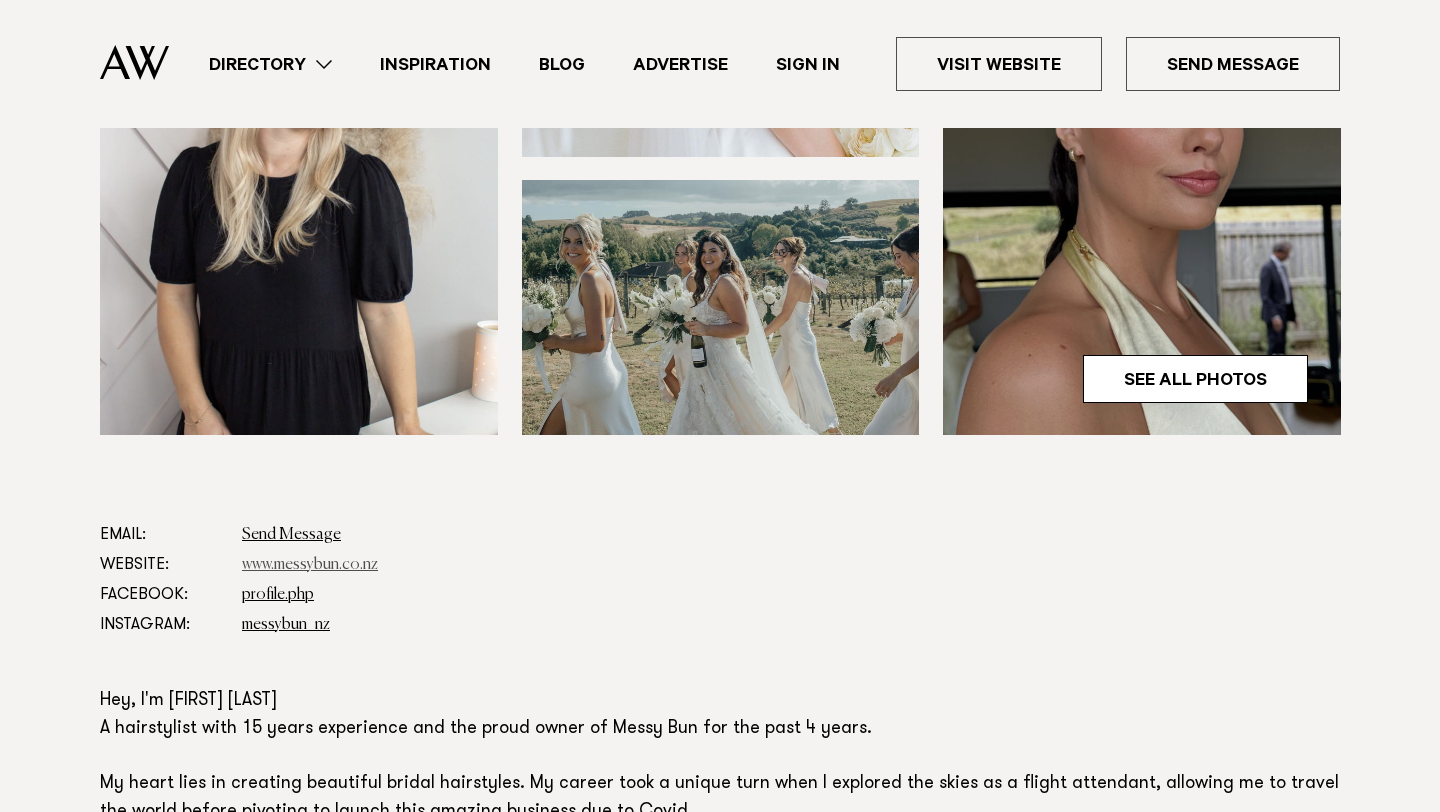 click on "www.messybun.co.nz" at bounding box center (310, 565) 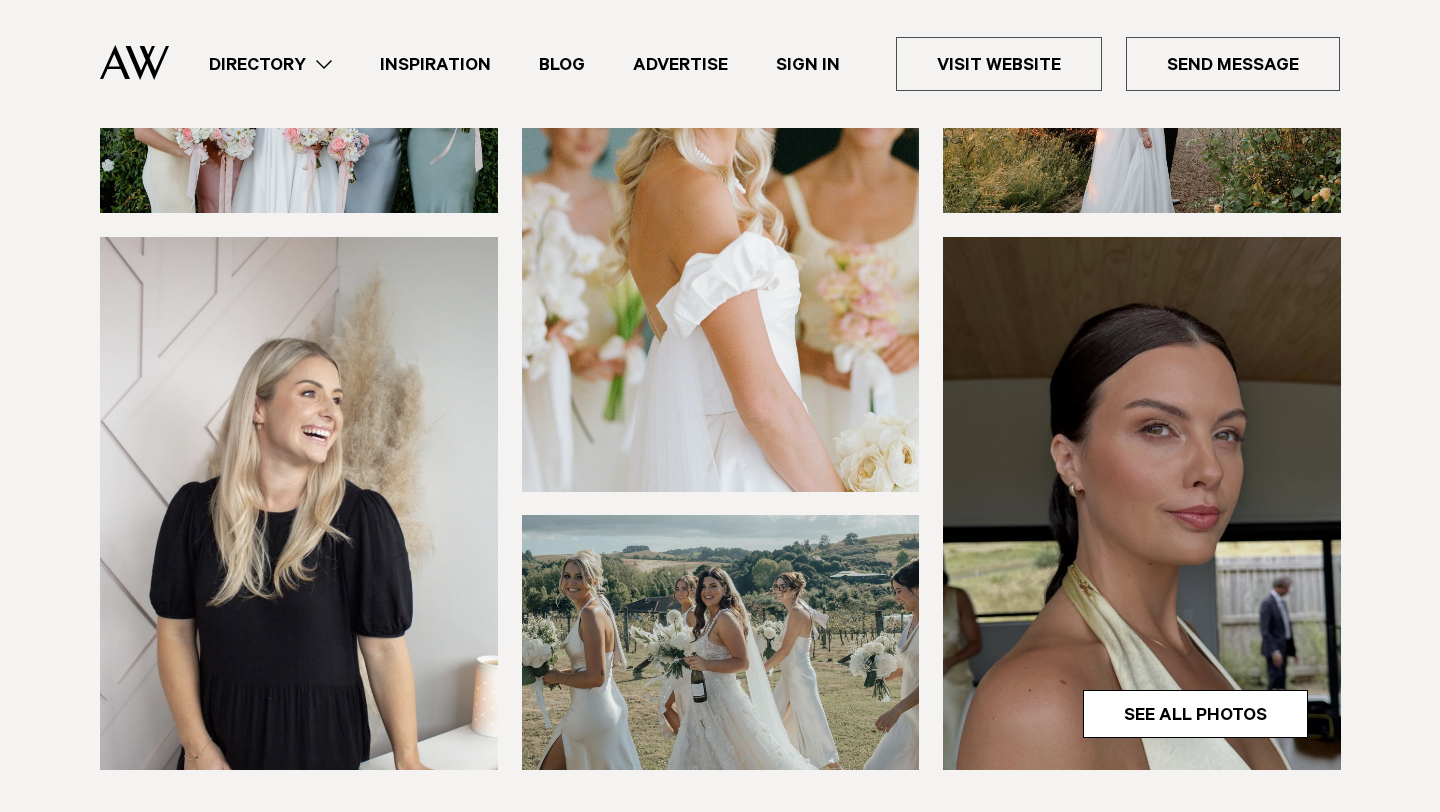 scroll, scrollTop: 0, scrollLeft: 0, axis: both 